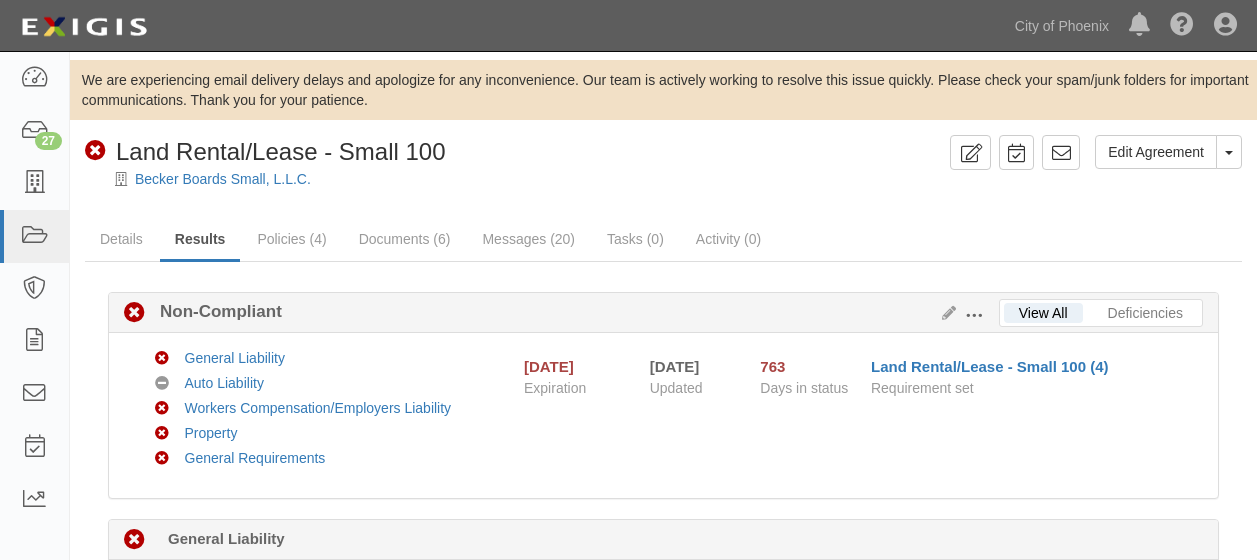 scroll, scrollTop: 823, scrollLeft: 0, axis: vertical 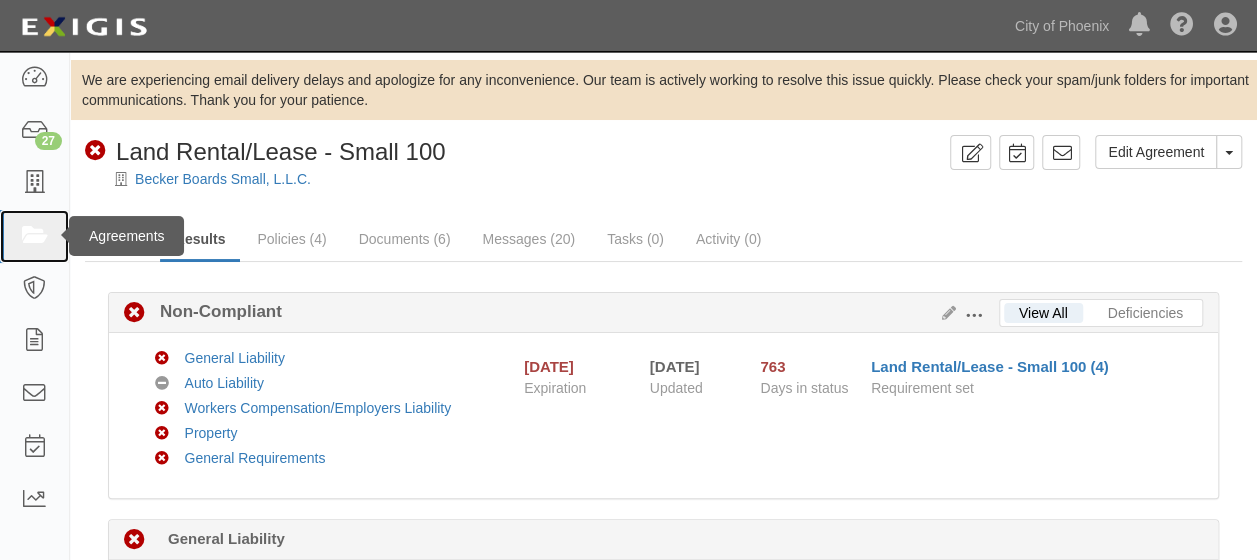 click at bounding box center [34, 236] 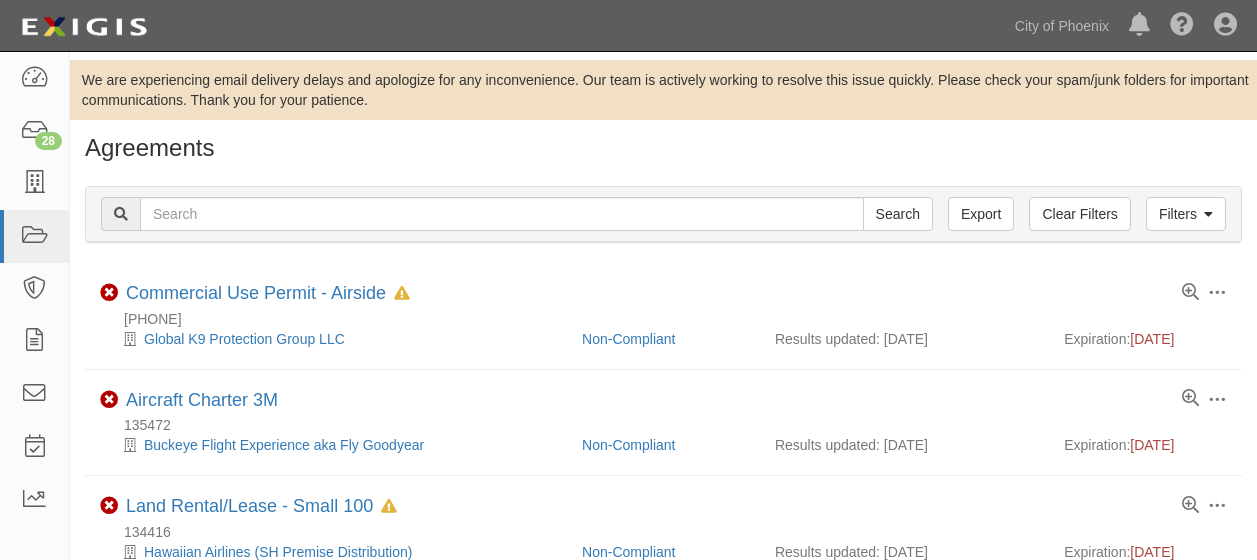 scroll, scrollTop: 0, scrollLeft: 0, axis: both 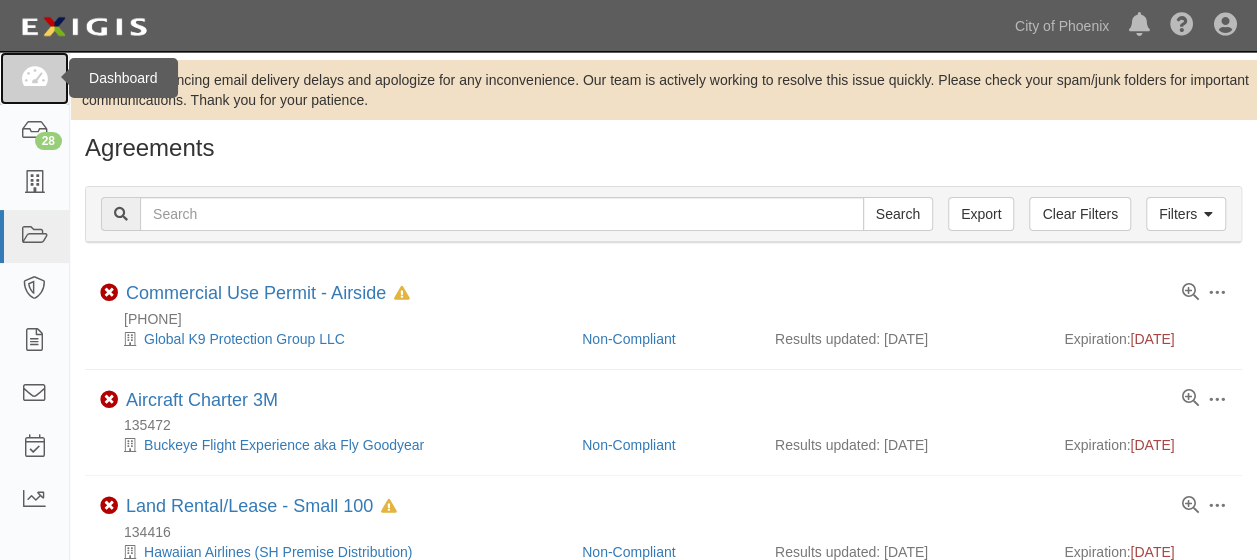 click at bounding box center (34, 78) 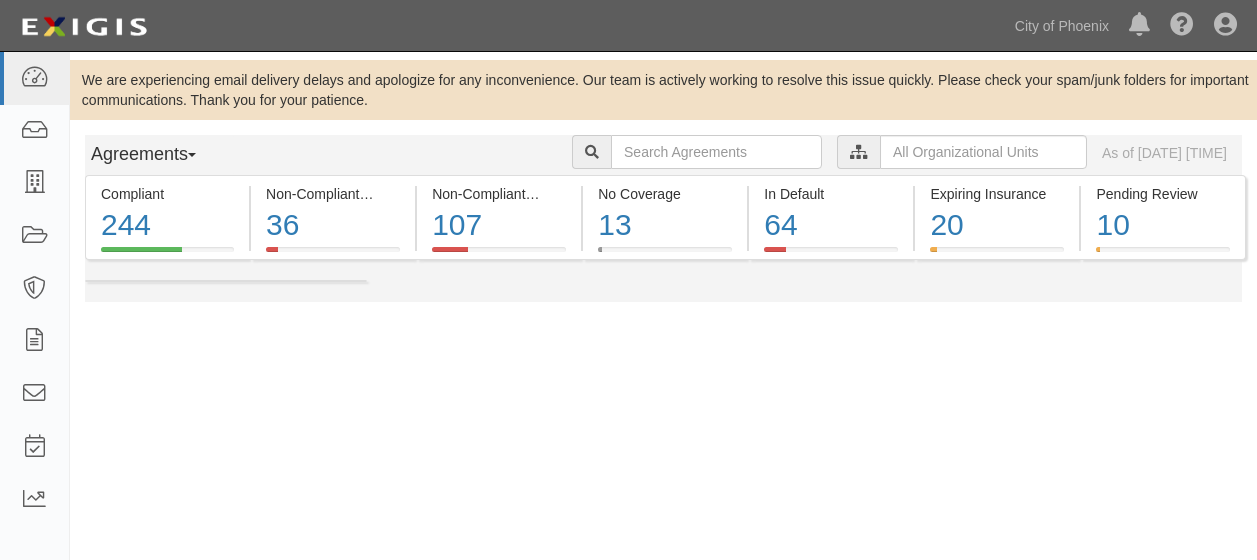 scroll, scrollTop: 0, scrollLeft: 0, axis: both 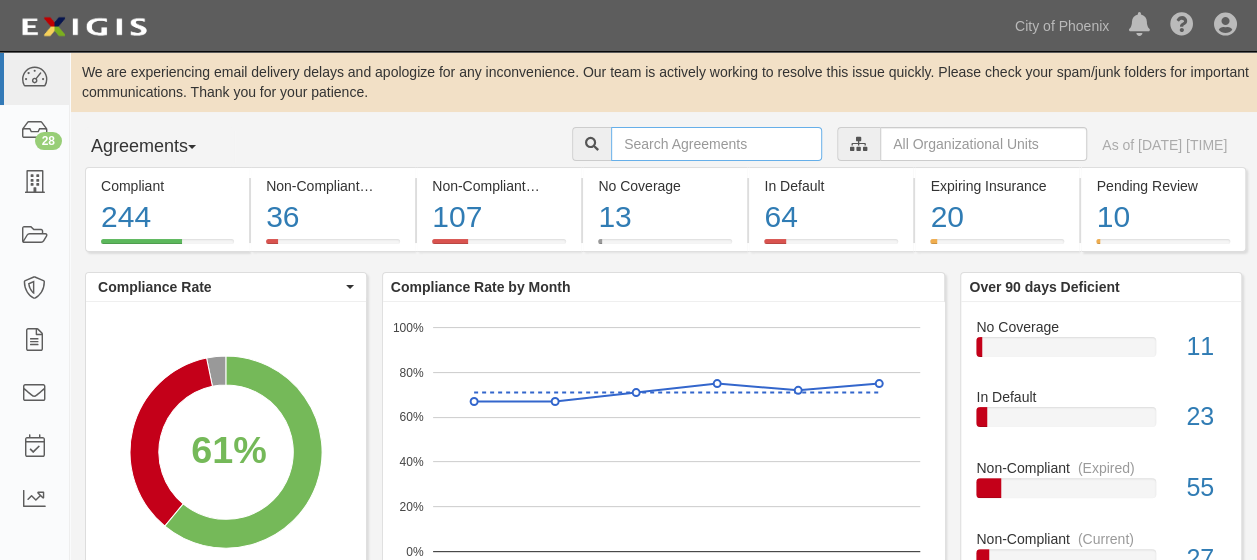 click at bounding box center (716, 144) 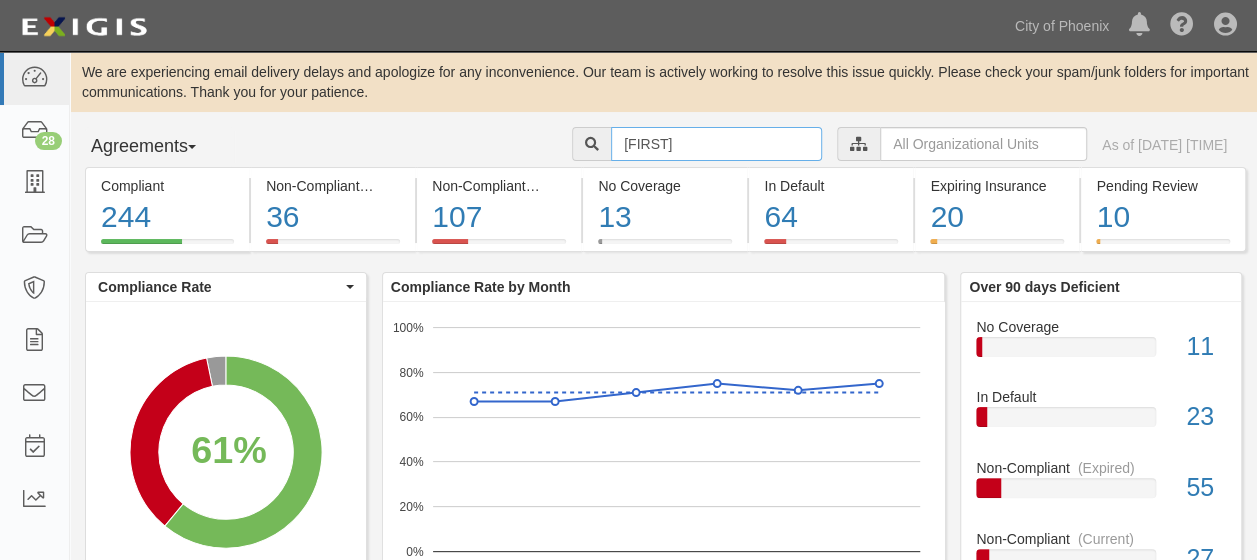 type on "[FIRST] [LAST]" 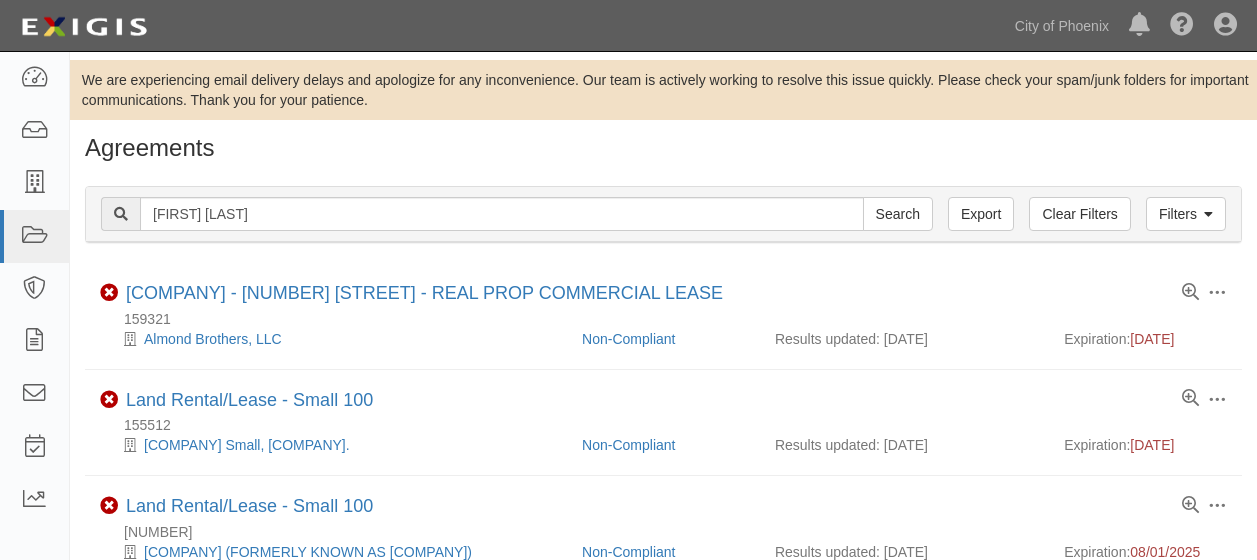 scroll, scrollTop: 0, scrollLeft: 0, axis: both 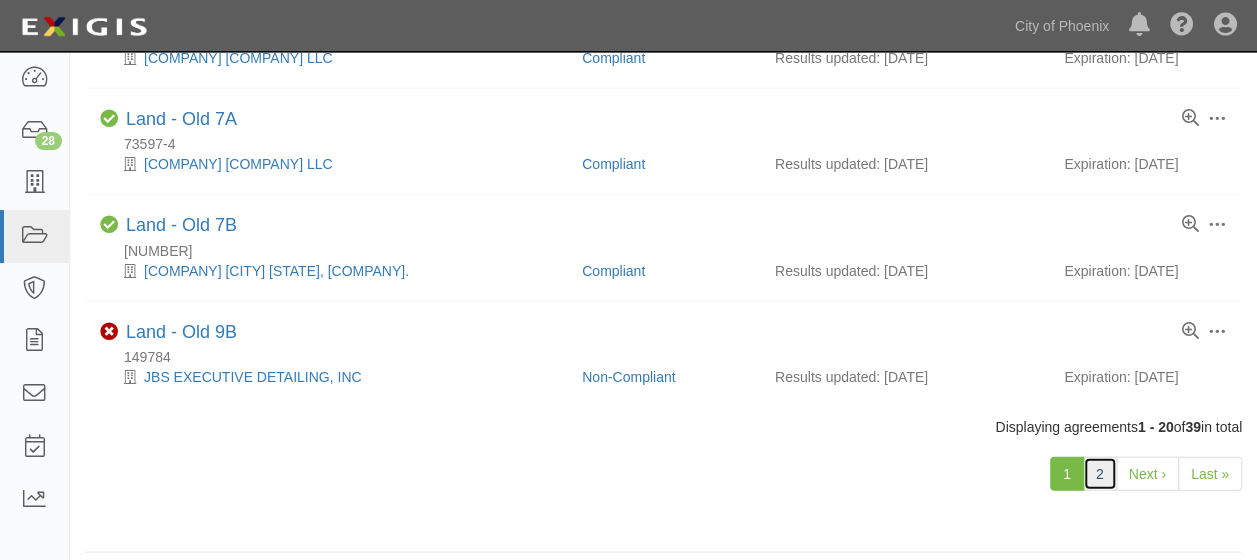 click on "2" at bounding box center (1100, 474) 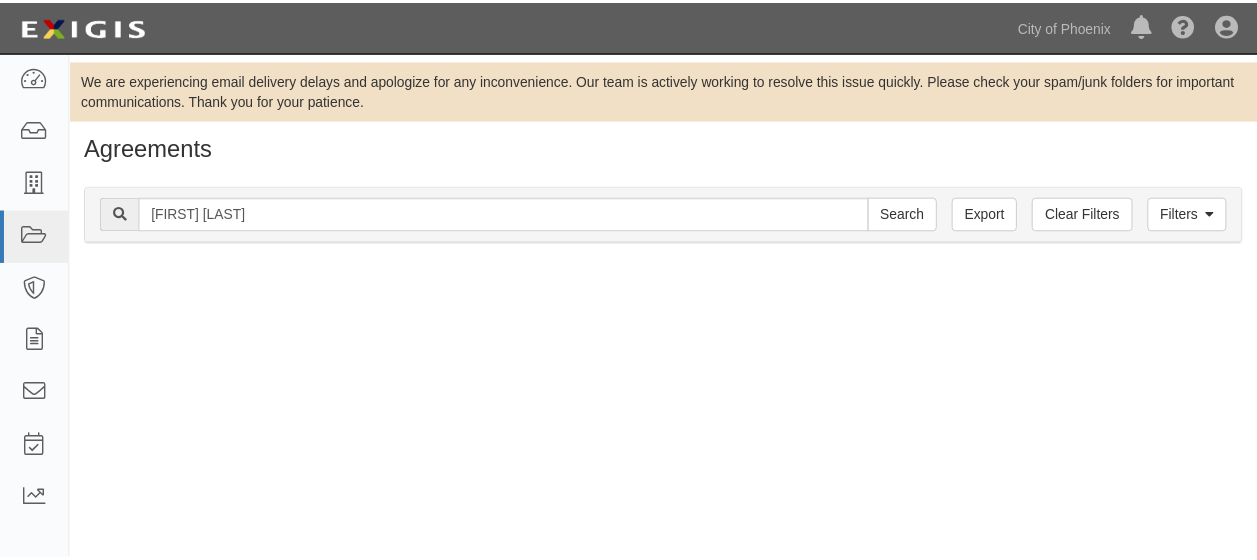 scroll, scrollTop: 0, scrollLeft: 0, axis: both 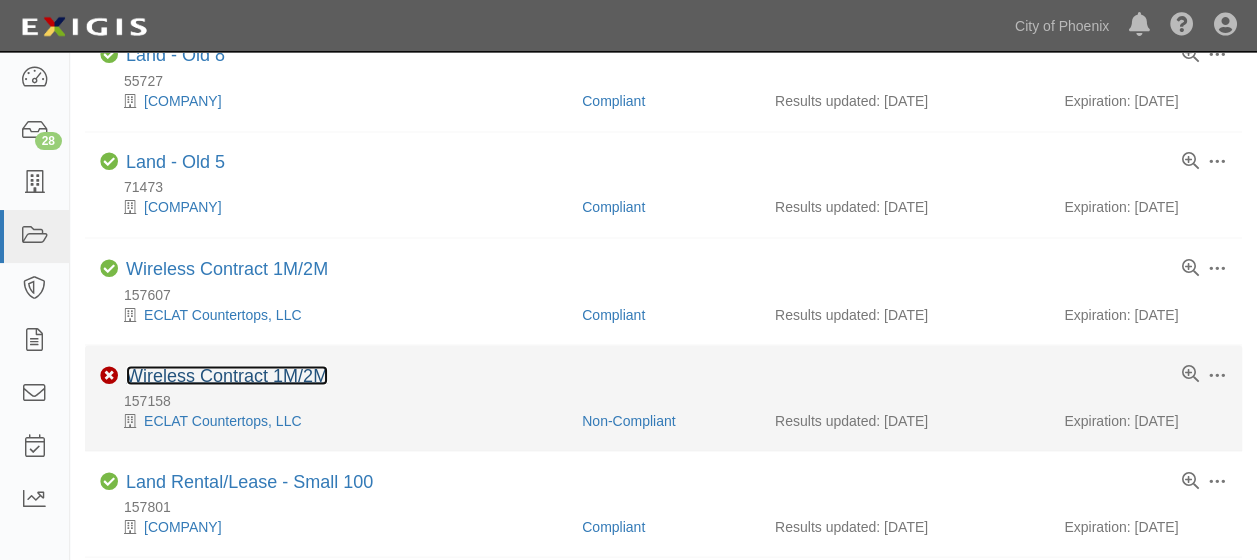click on "Wireless Contract 1M/2M" at bounding box center (227, 375) 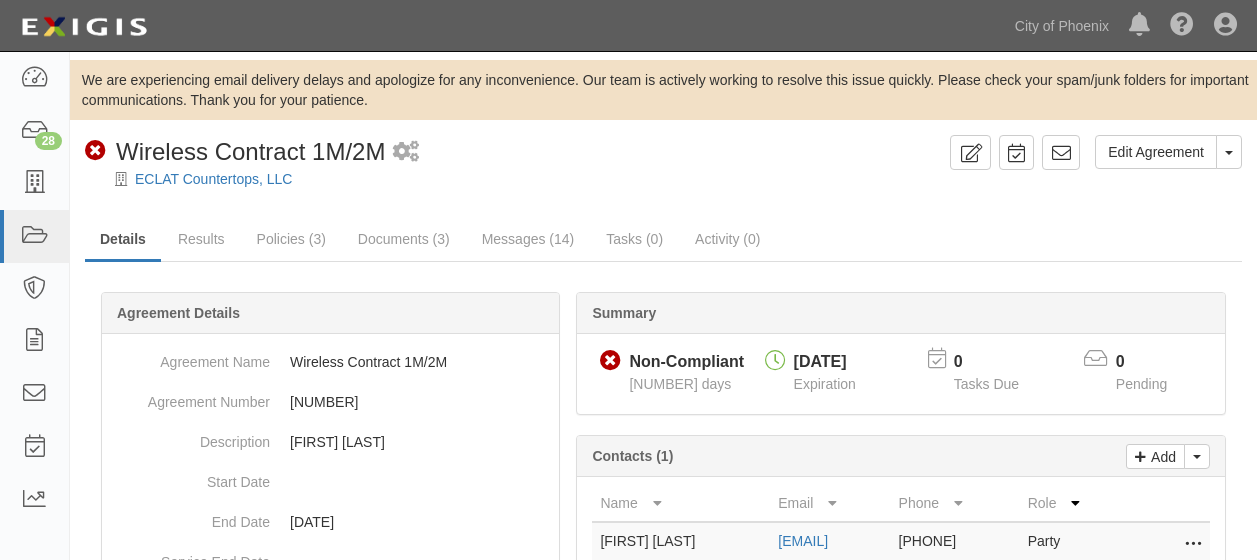 scroll, scrollTop: 0, scrollLeft: 0, axis: both 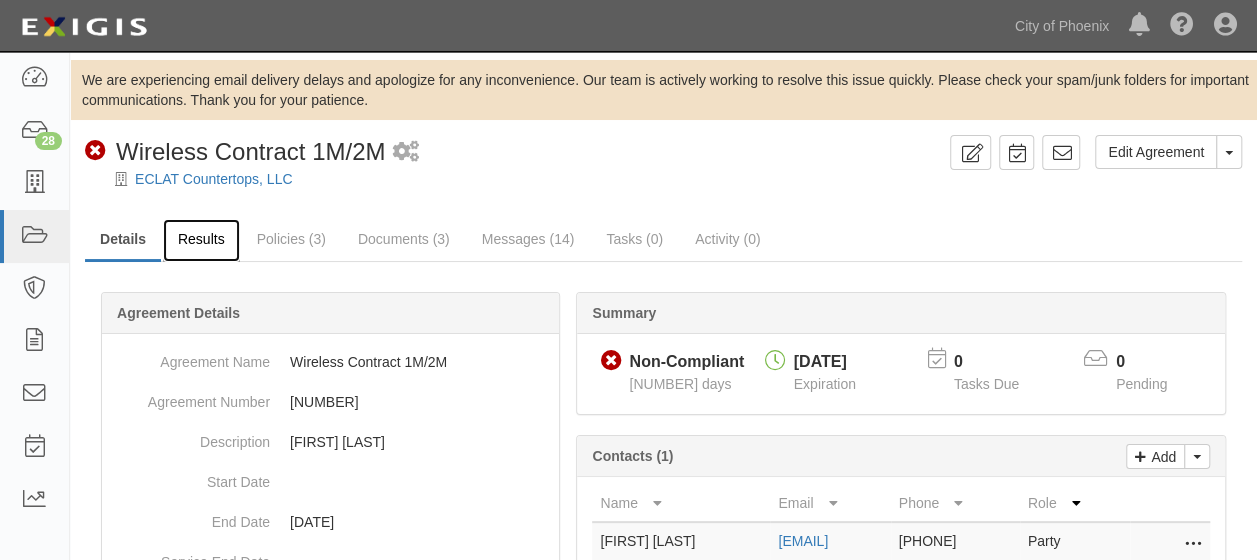 click on "Results" at bounding box center [201, 240] 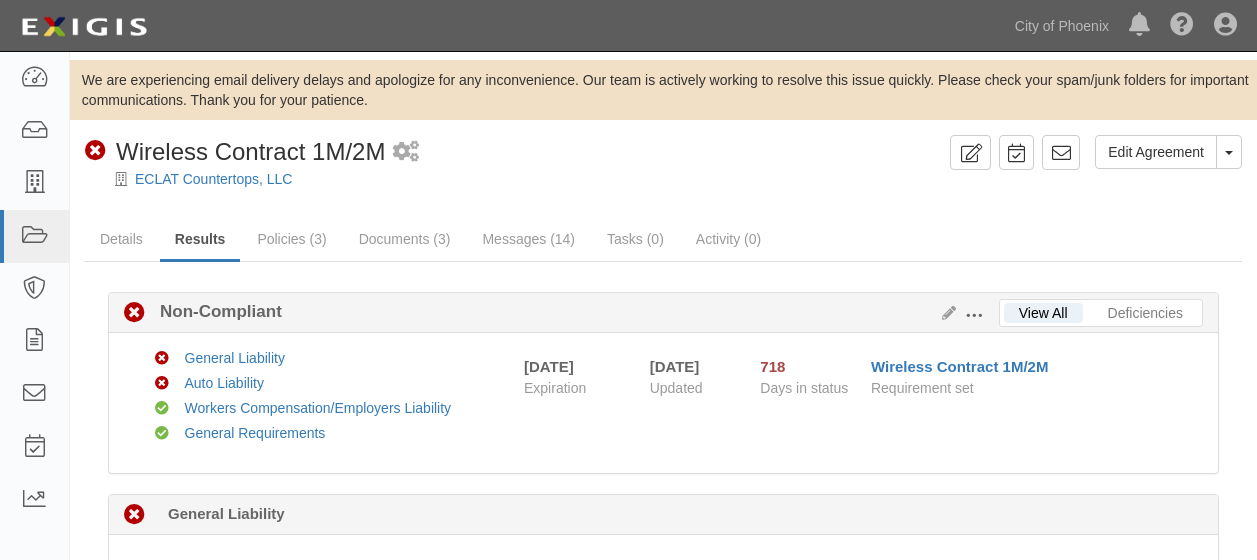 scroll, scrollTop: 0, scrollLeft: 0, axis: both 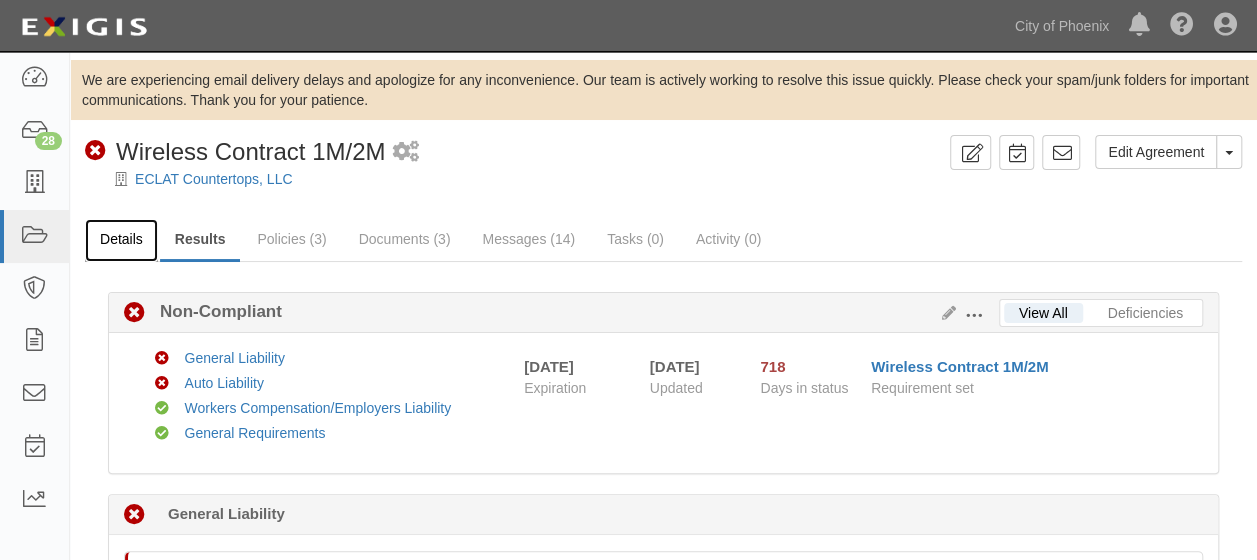 click on "Details" at bounding box center [121, 240] 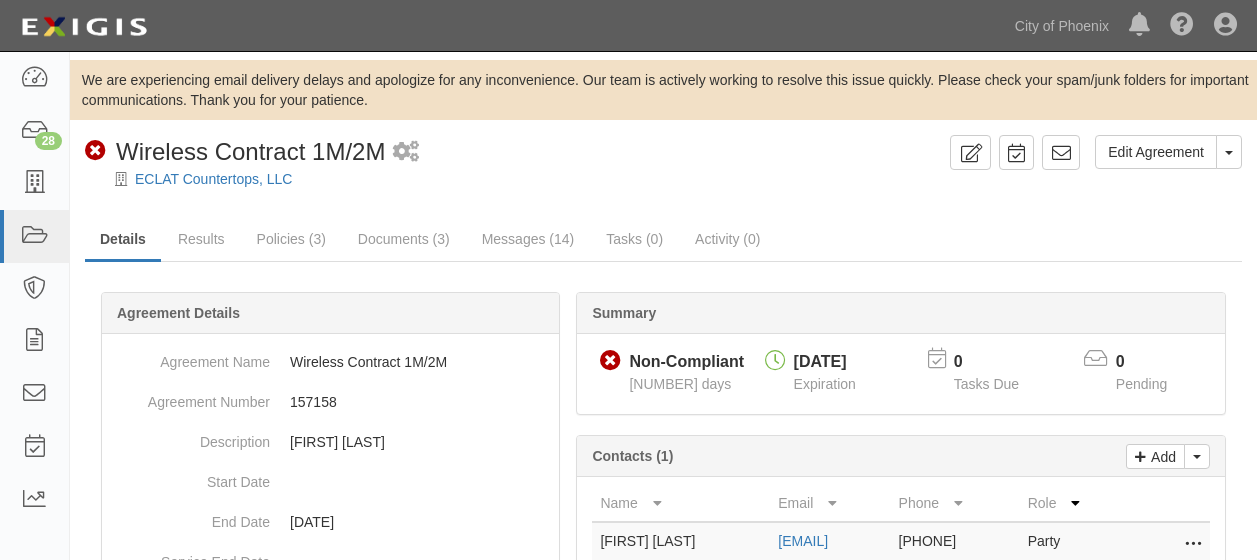 scroll, scrollTop: 0, scrollLeft: 0, axis: both 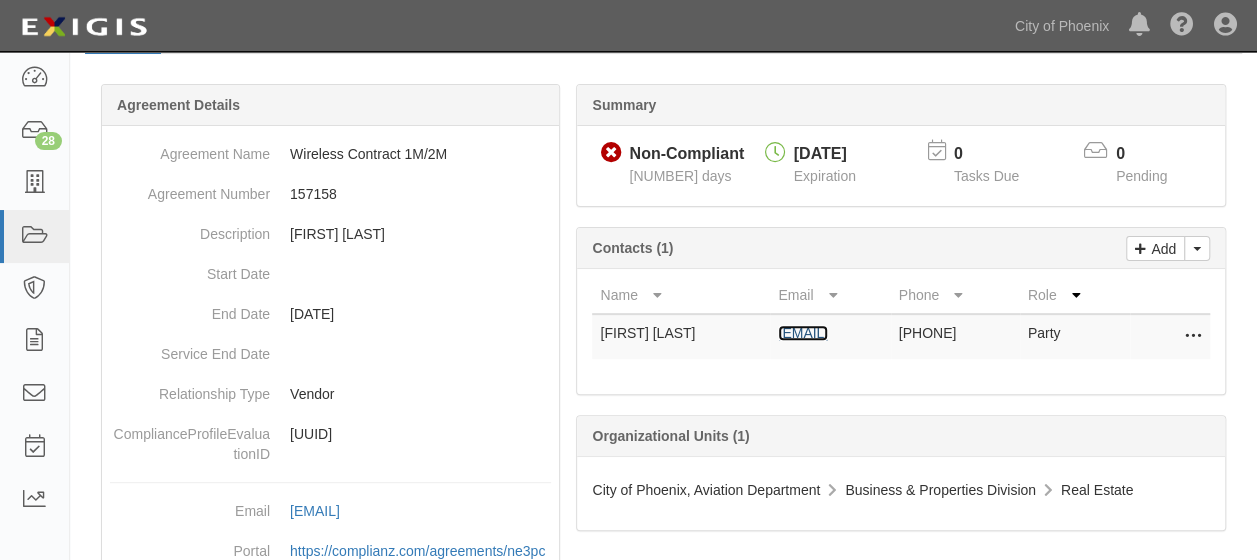click on "eclat.countertops@gmail.com" at bounding box center [803, 333] 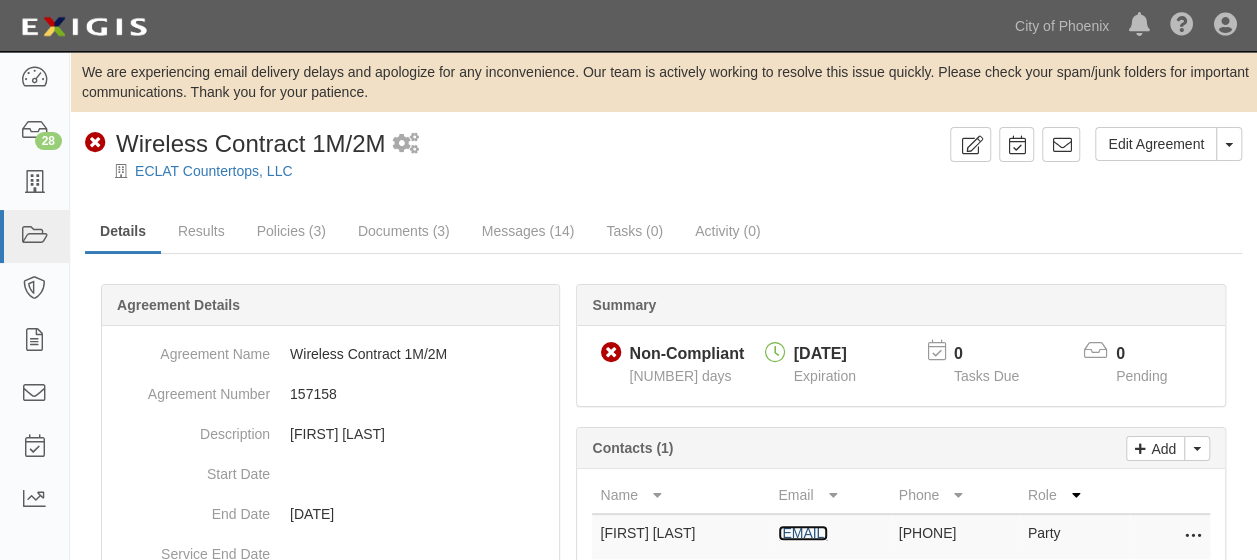 scroll, scrollTop: 0, scrollLeft: 0, axis: both 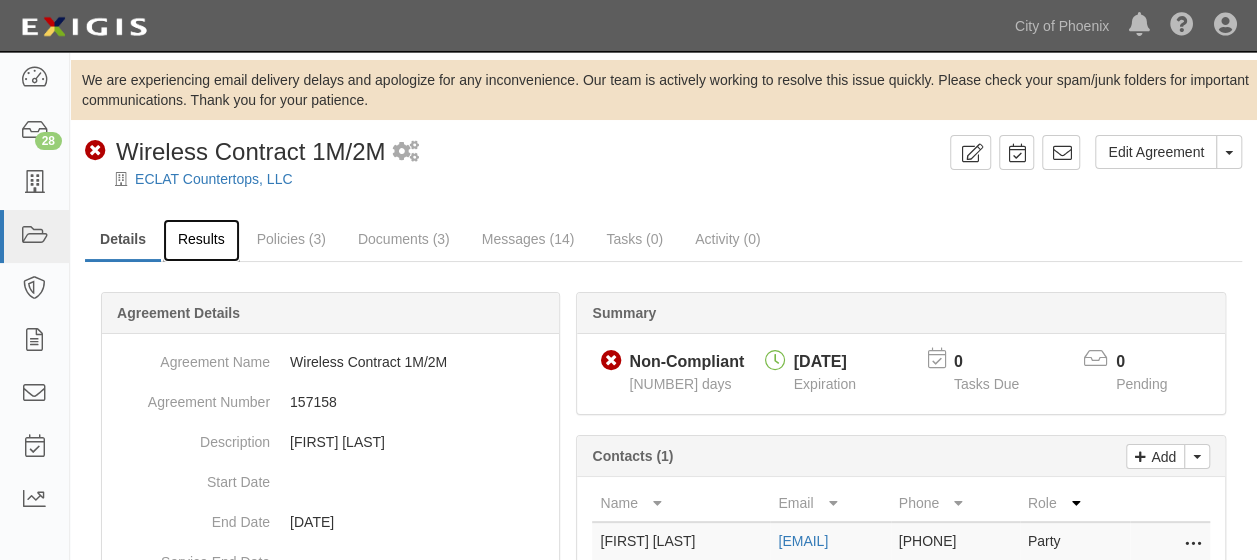 click on "Results" at bounding box center [201, 240] 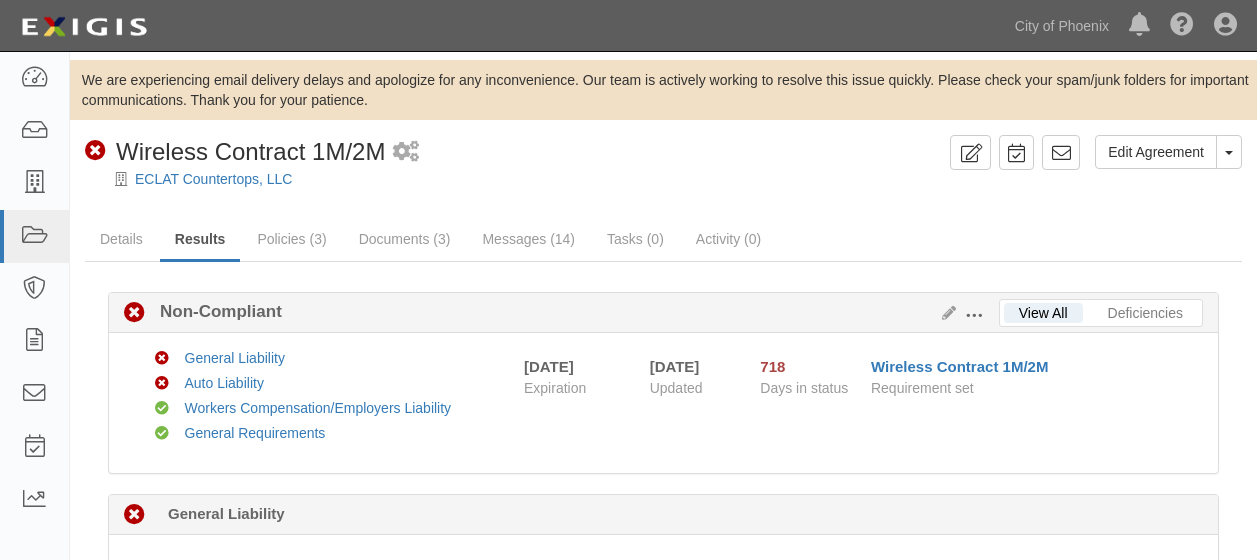 scroll, scrollTop: 0, scrollLeft: 0, axis: both 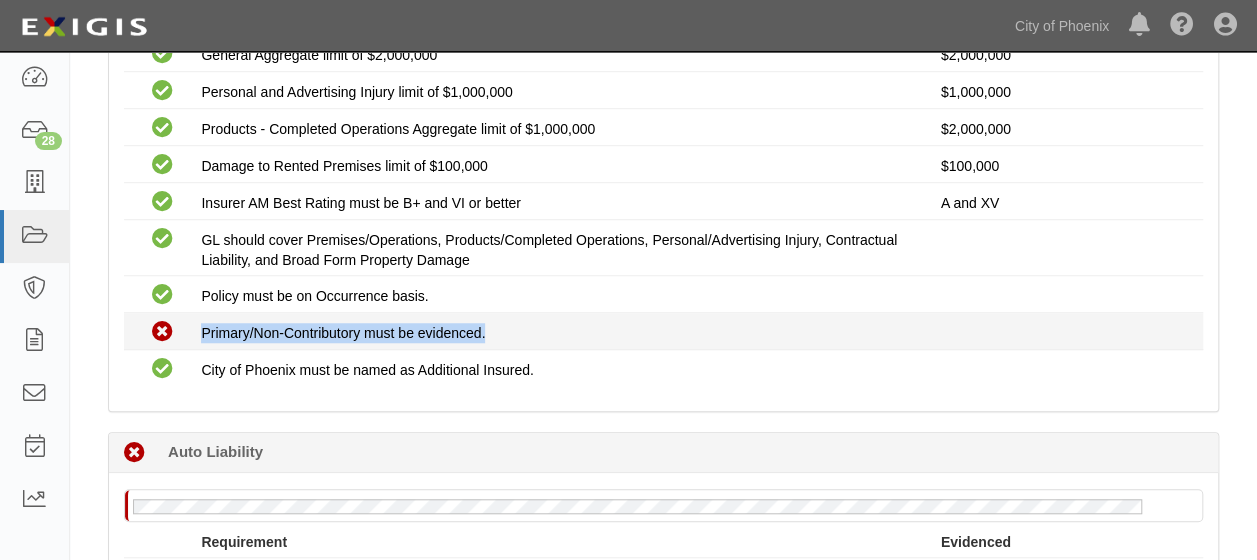 drag, startPoint x: 484, startPoint y: 332, endPoint x: 192, endPoint y: 330, distance: 292.00684 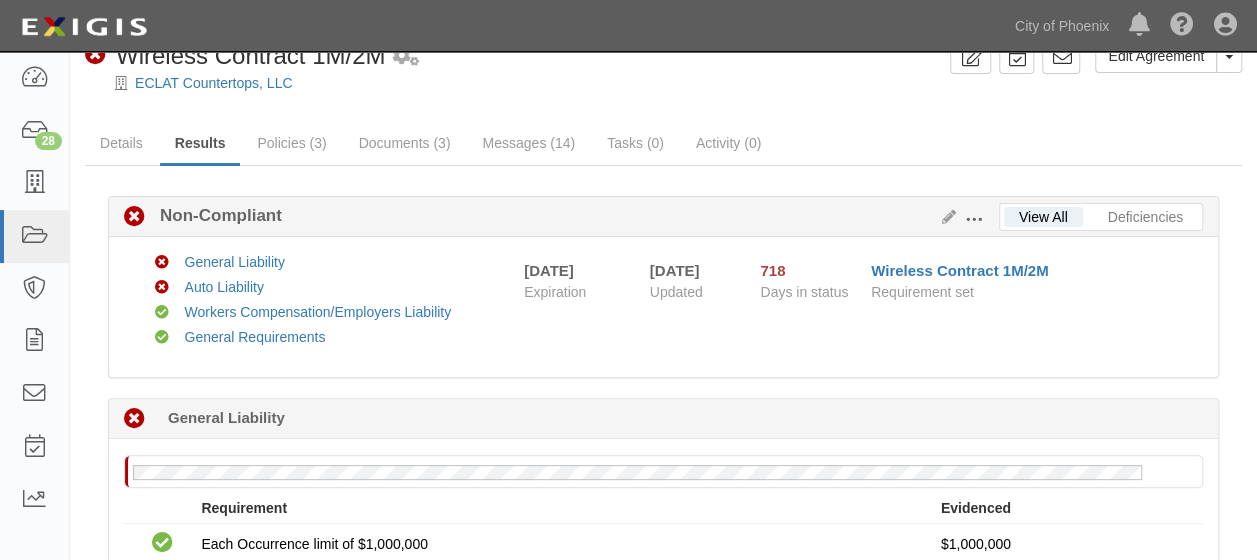 scroll, scrollTop: 93, scrollLeft: 0, axis: vertical 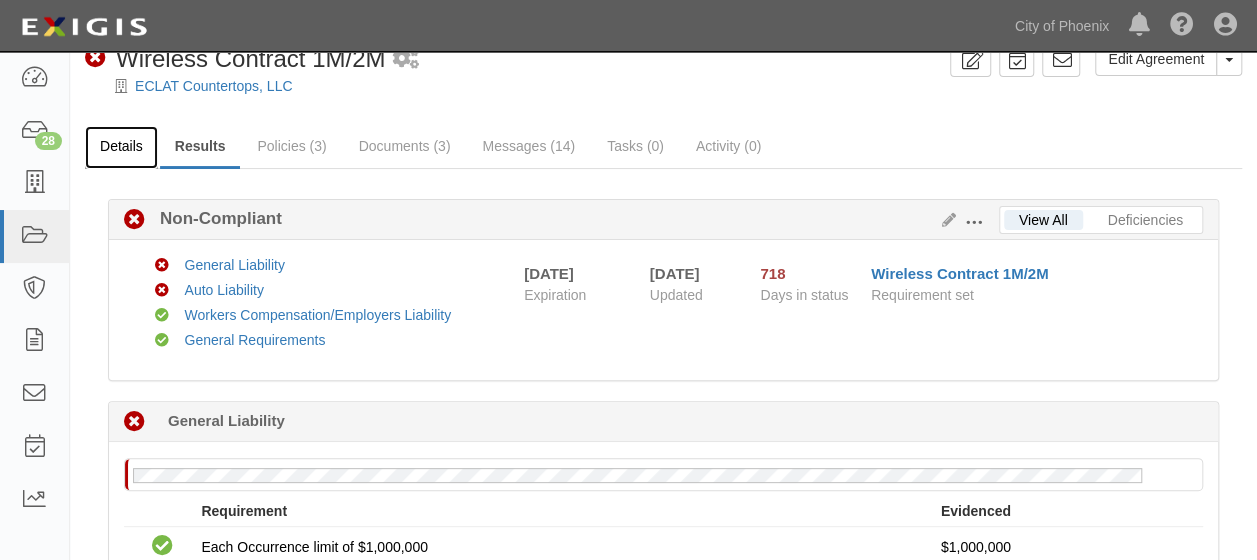 click on "Details" at bounding box center (121, 147) 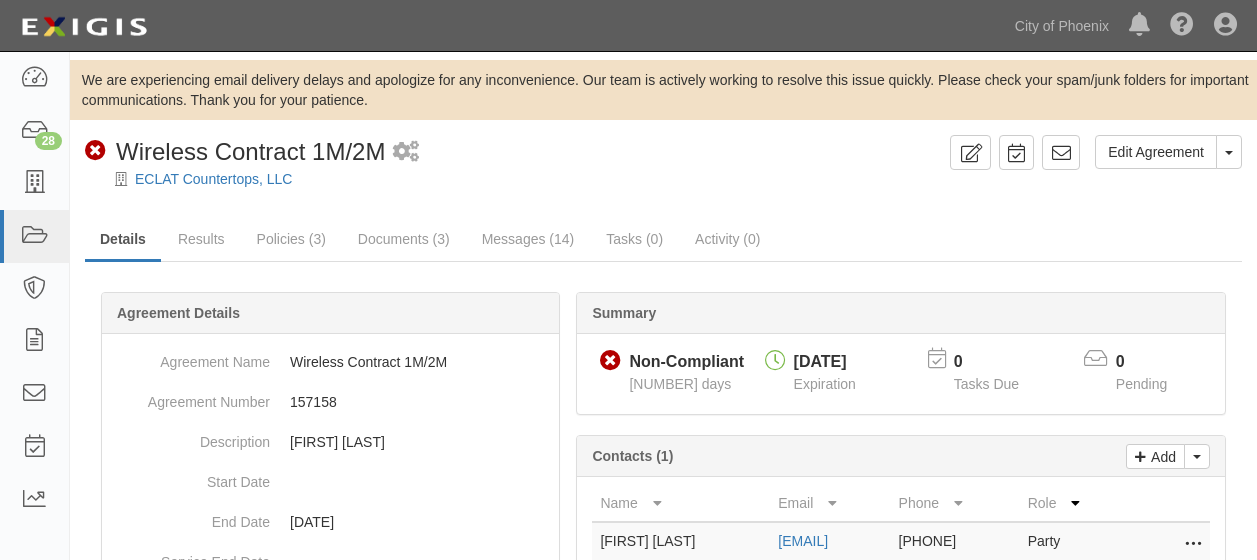scroll, scrollTop: 0, scrollLeft: 0, axis: both 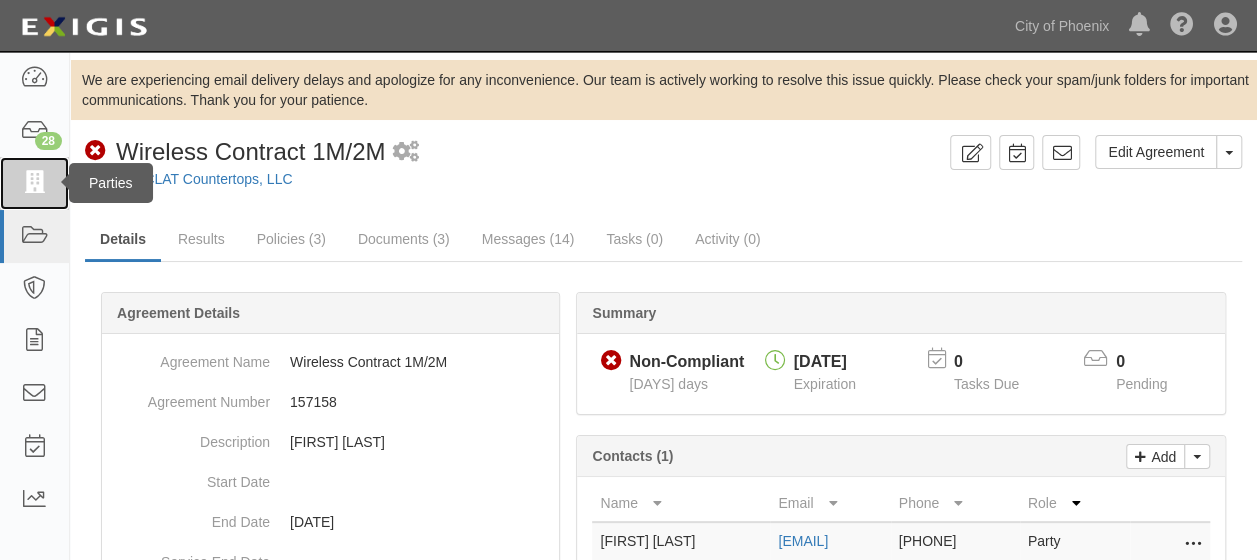 click at bounding box center [34, 183] 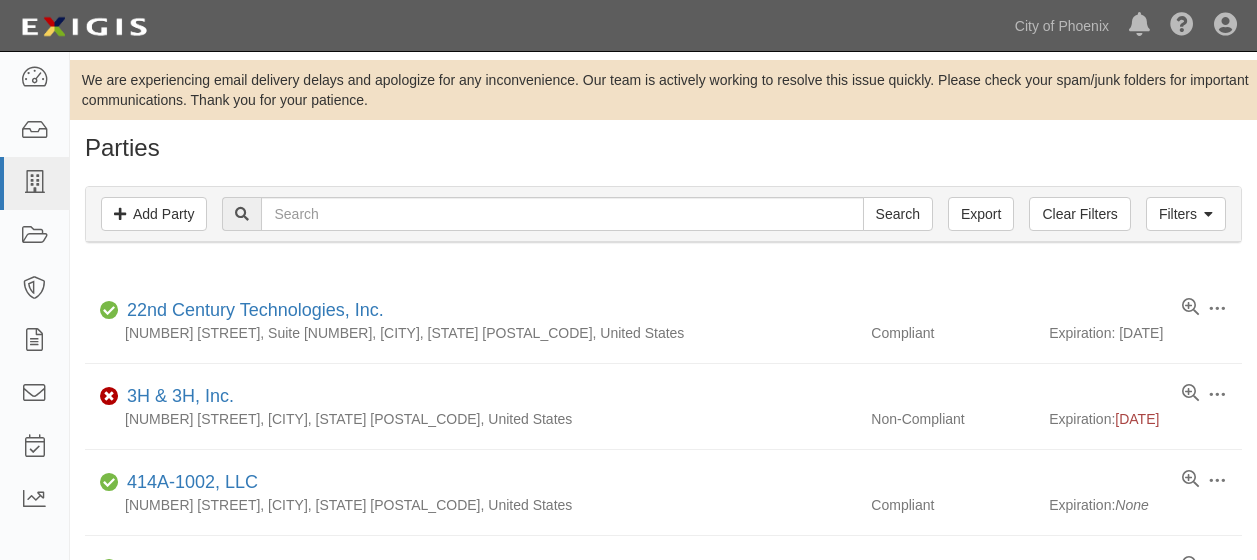 scroll, scrollTop: 0, scrollLeft: 0, axis: both 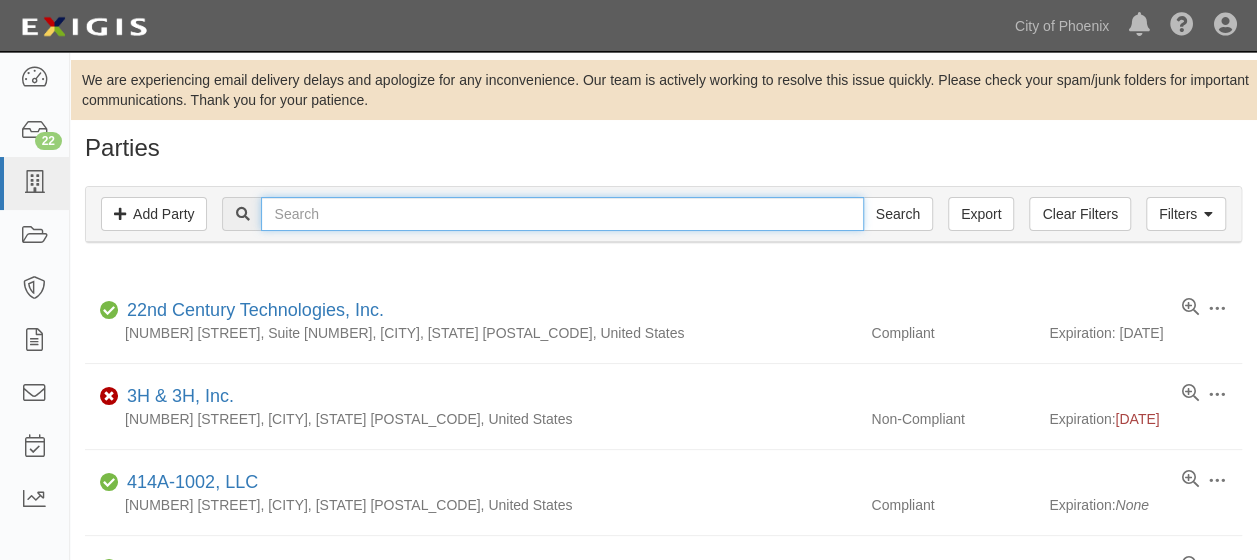 click at bounding box center [562, 214] 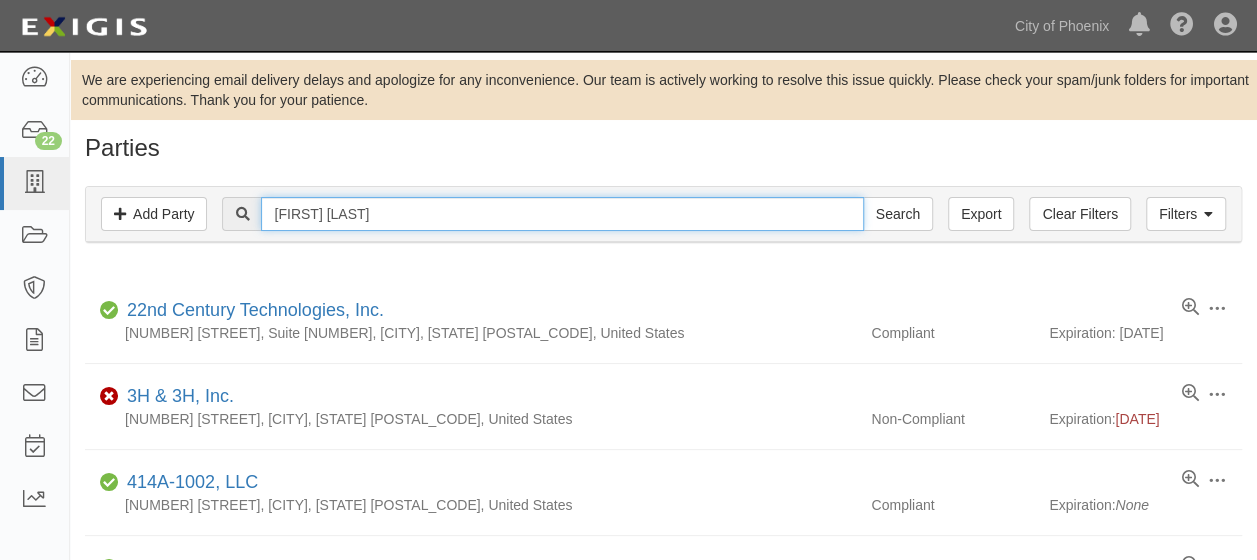 type on "[FIRST] [LAST]" 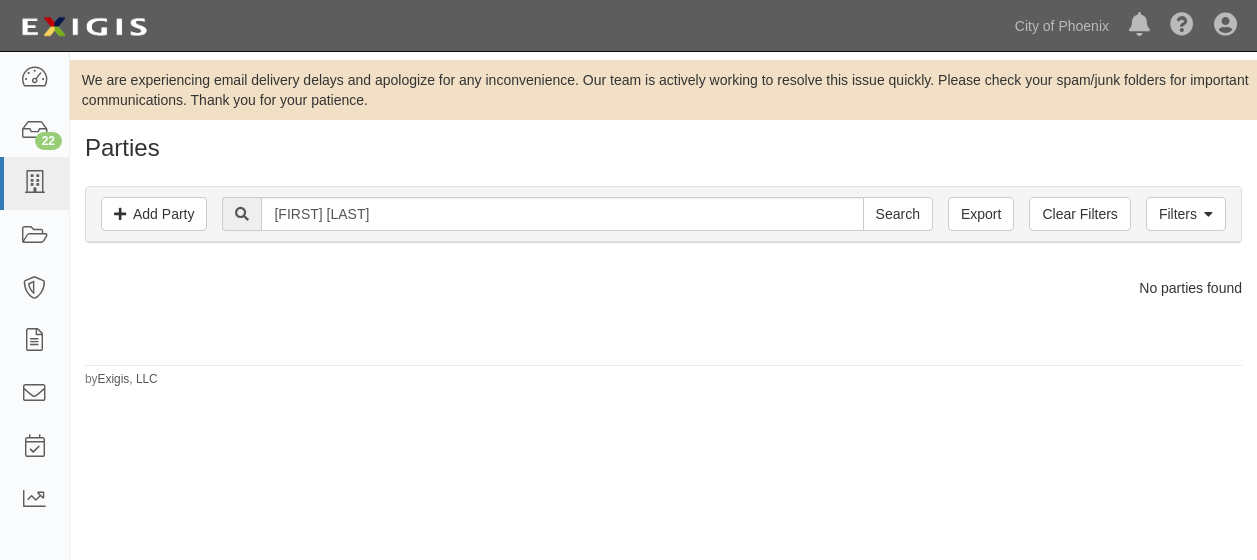 scroll, scrollTop: 0, scrollLeft: 0, axis: both 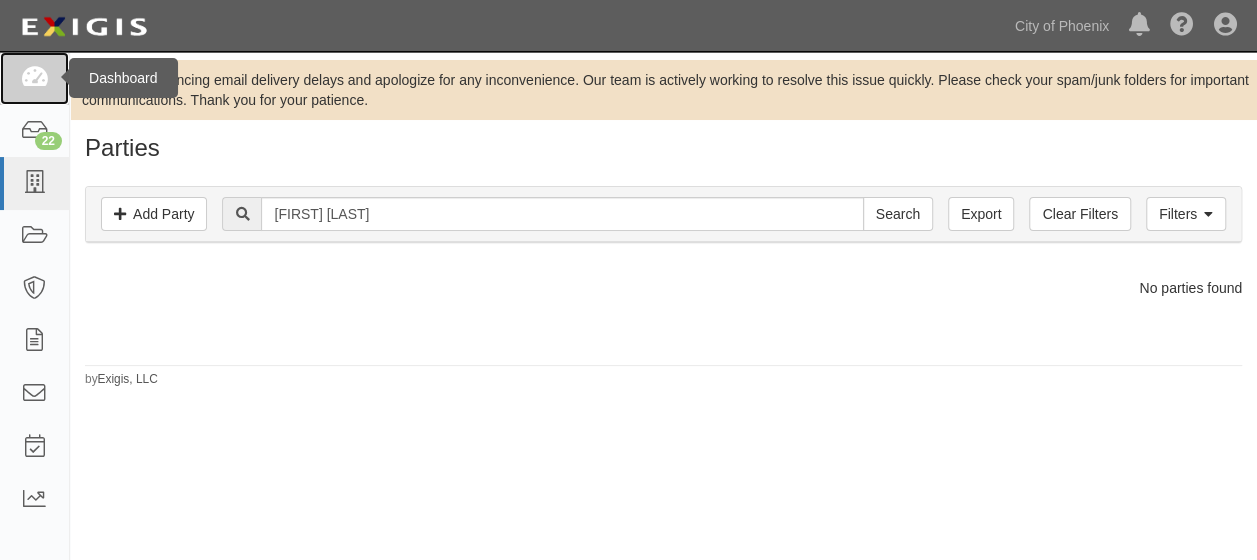 click at bounding box center (34, 78) 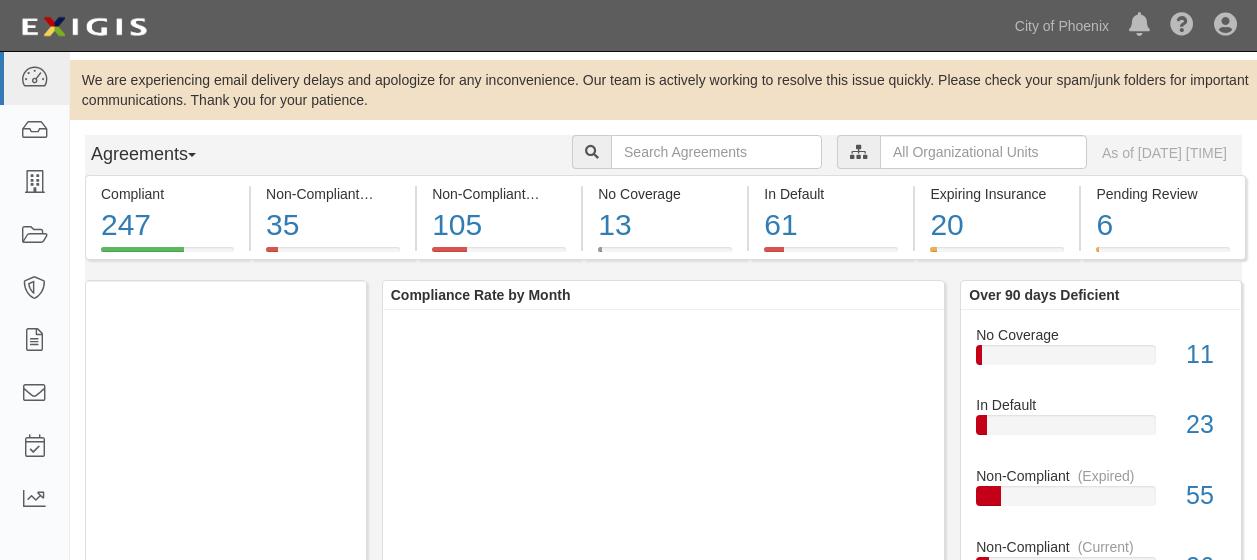 scroll, scrollTop: 0, scrollLeft: 0, axis: both 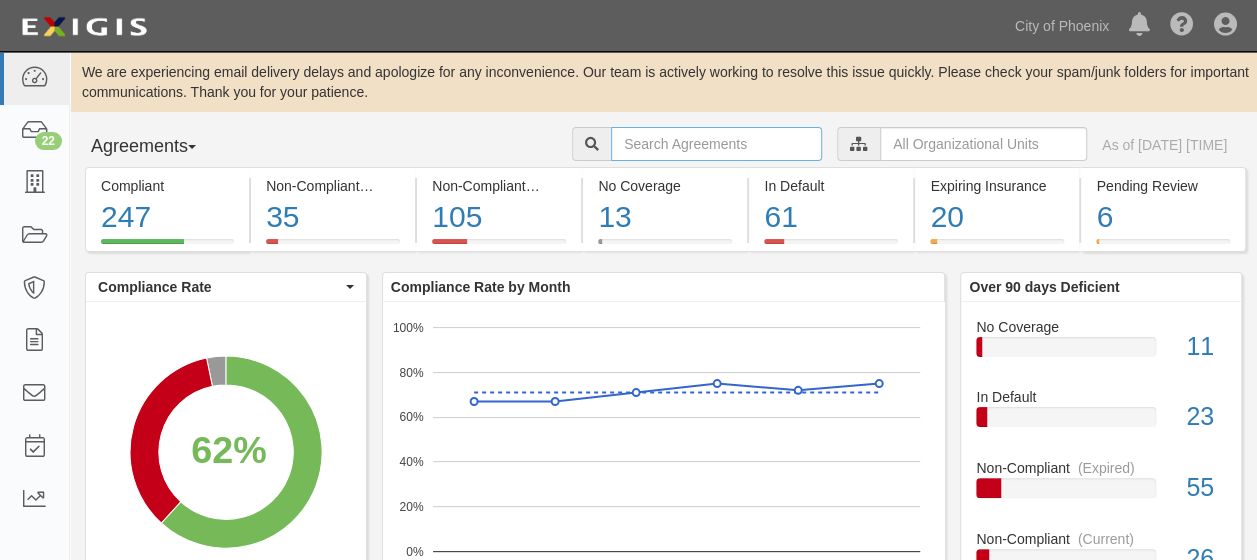 click at bounding box center [716, 144] 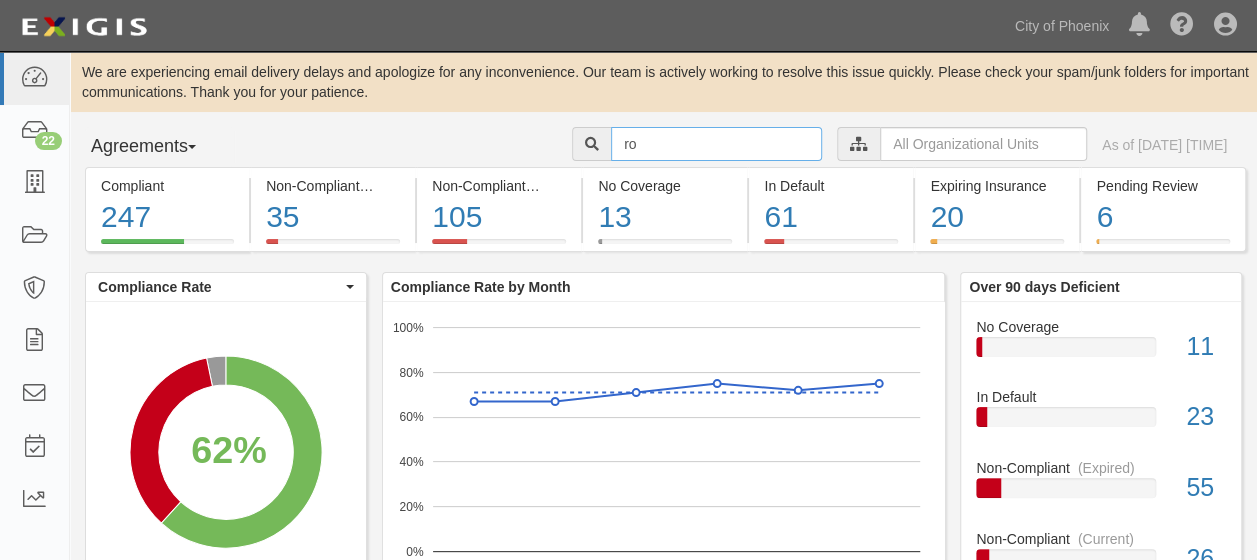 type on "[FIRST] [LAST]" 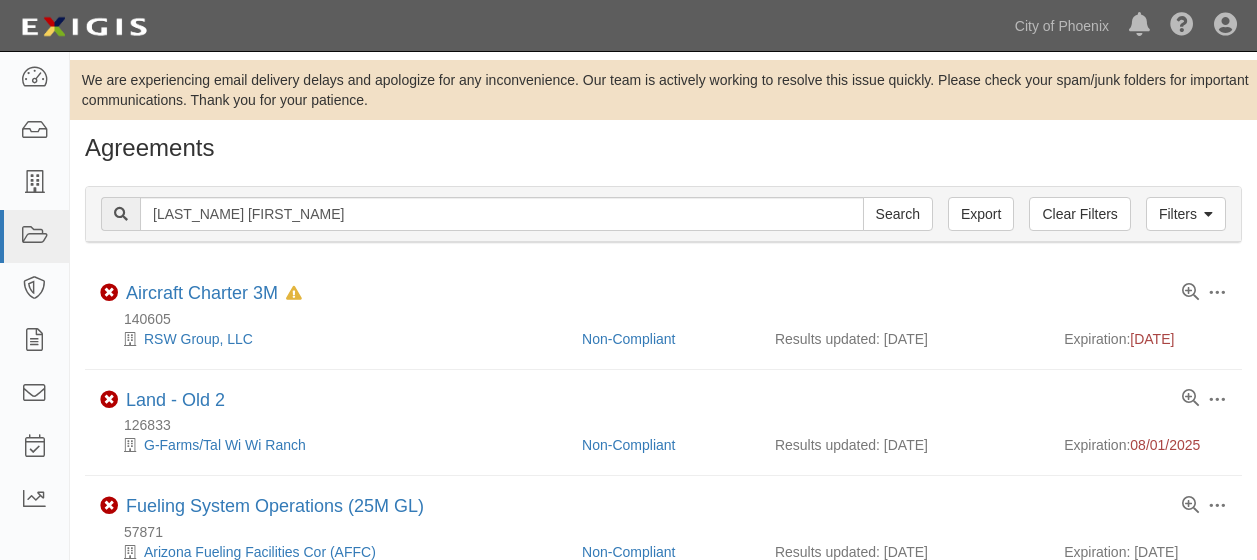 scroll, scrollTop: 0, scrollLeft: 0, axis: both 